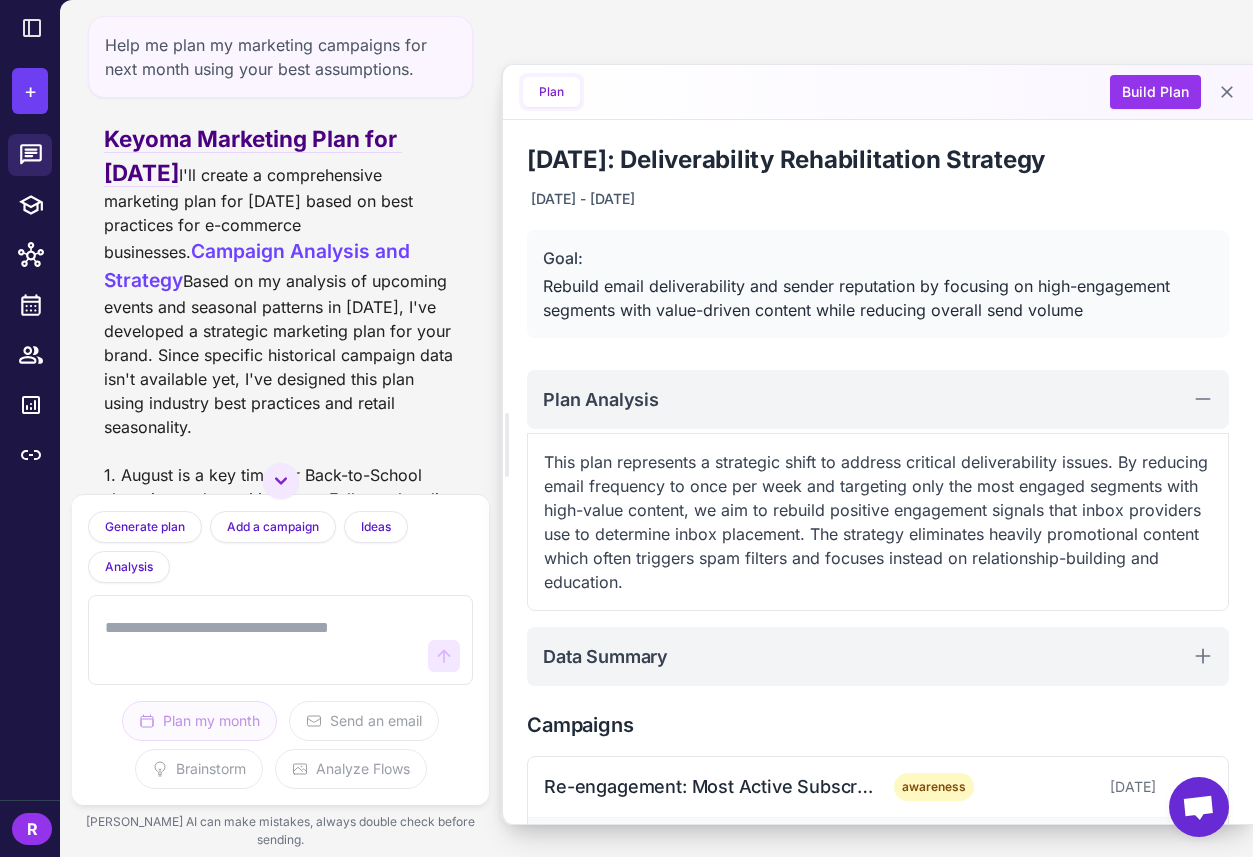 scroll, scrollTop: 0, scrollLeft: 0, axis: both 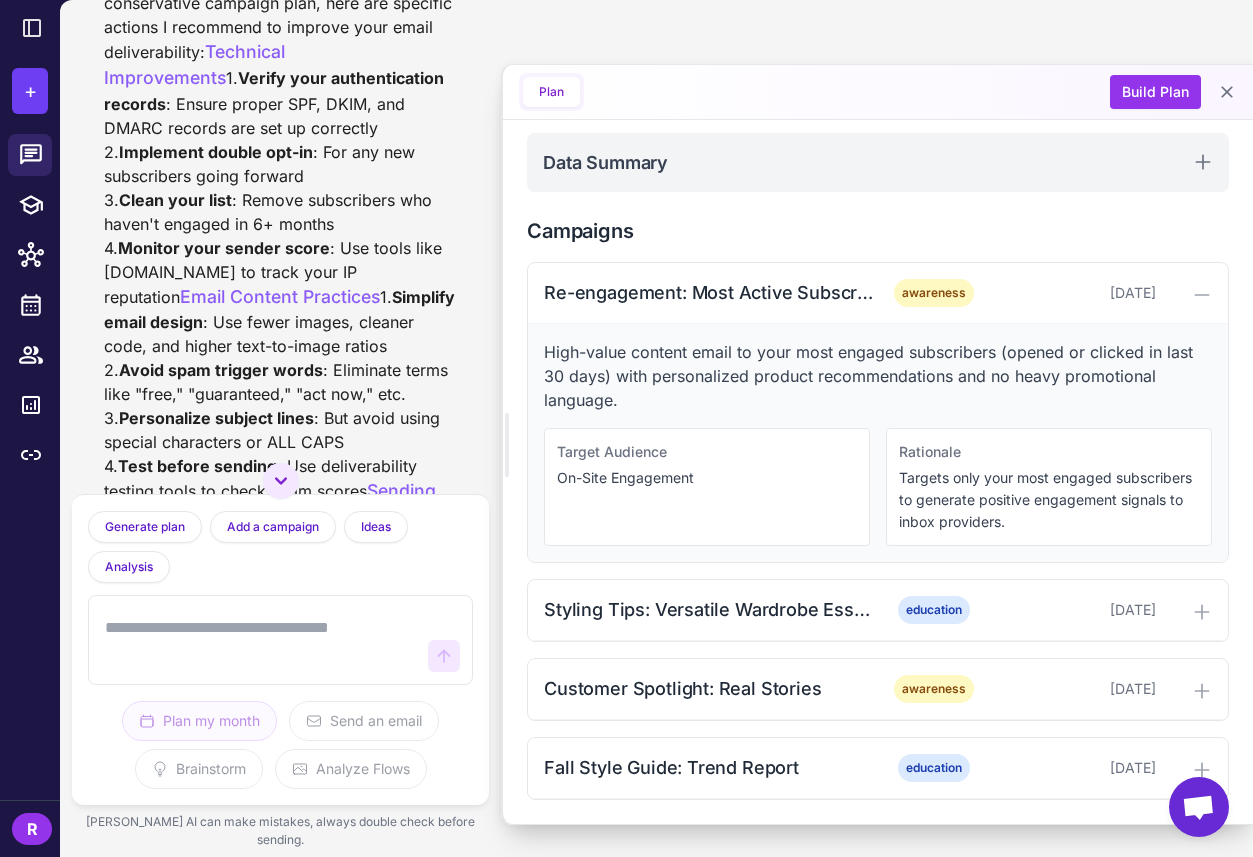 click on "R" at bounding box center [32, 829] 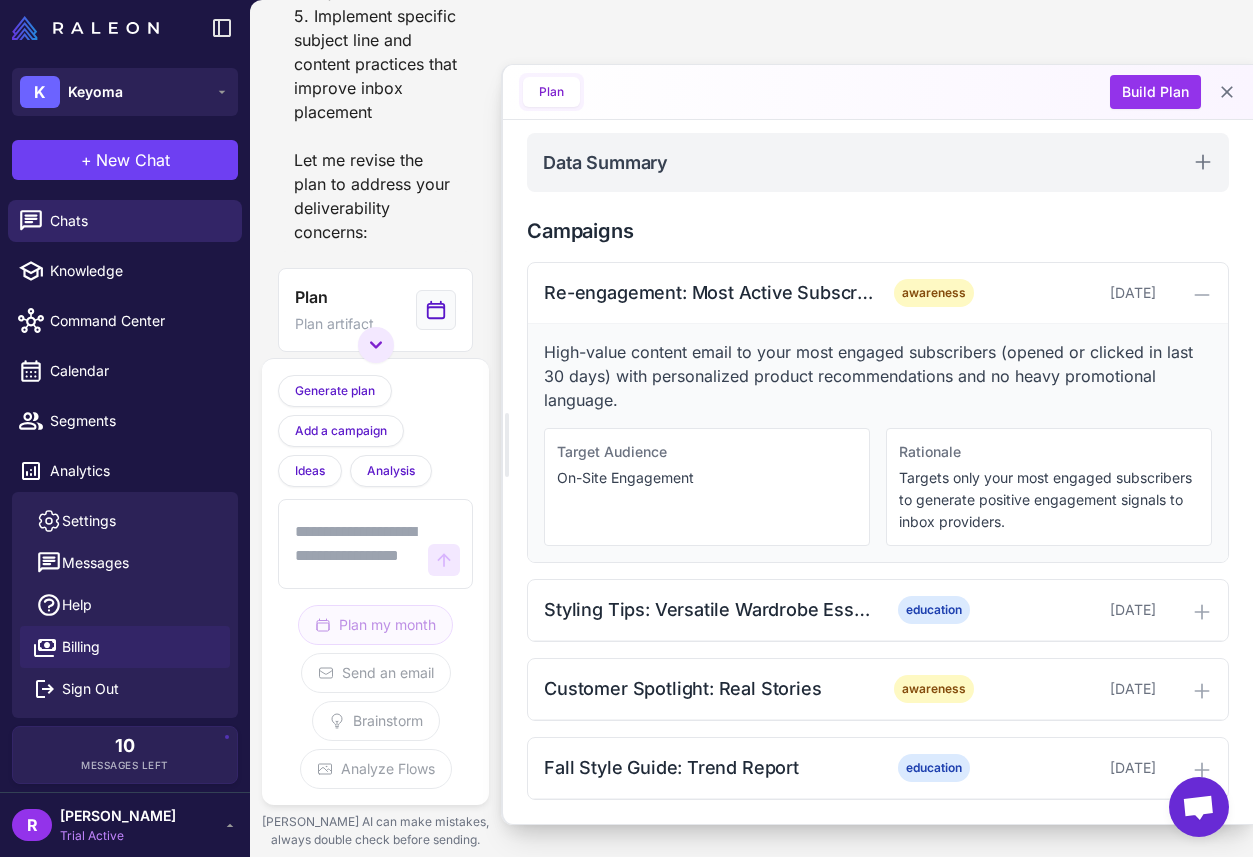 click on "Billing" at bounding box center (81, 647) 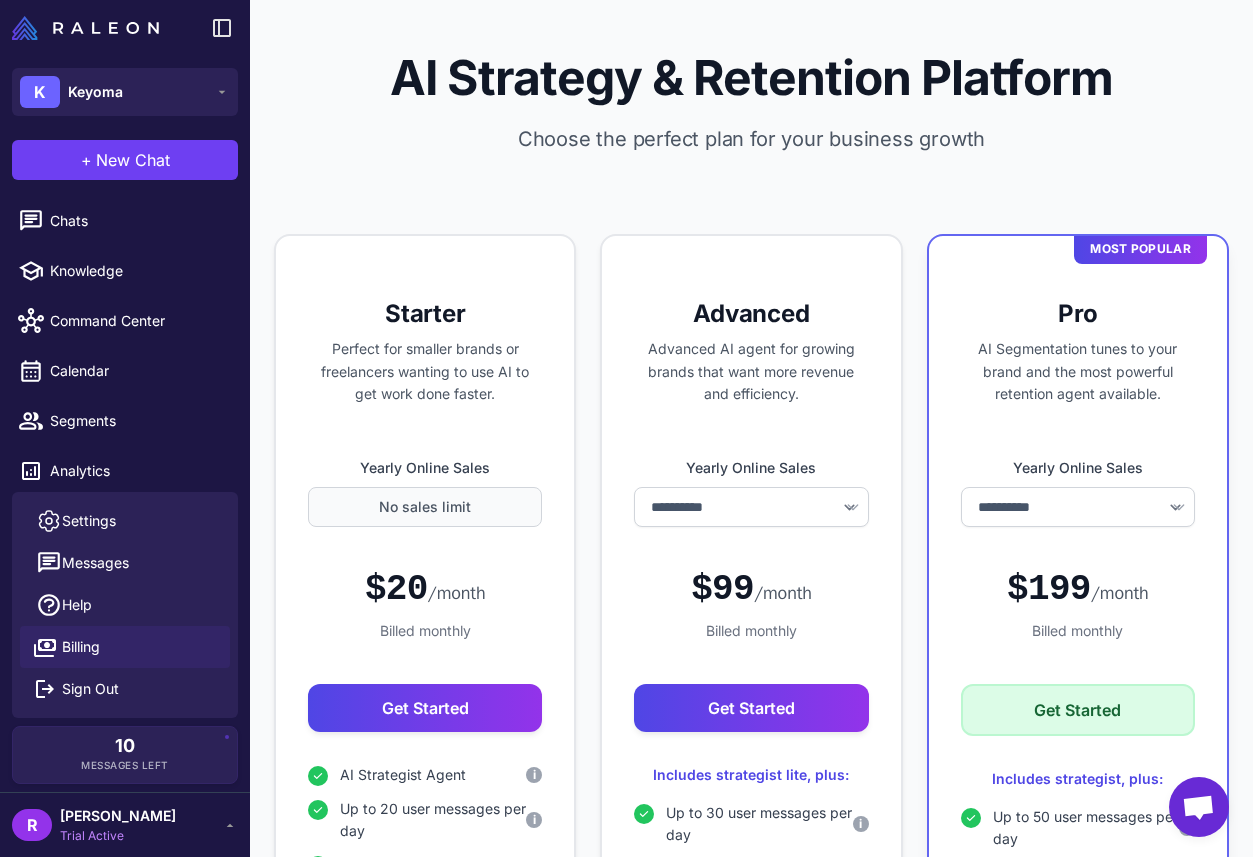 select on "******" 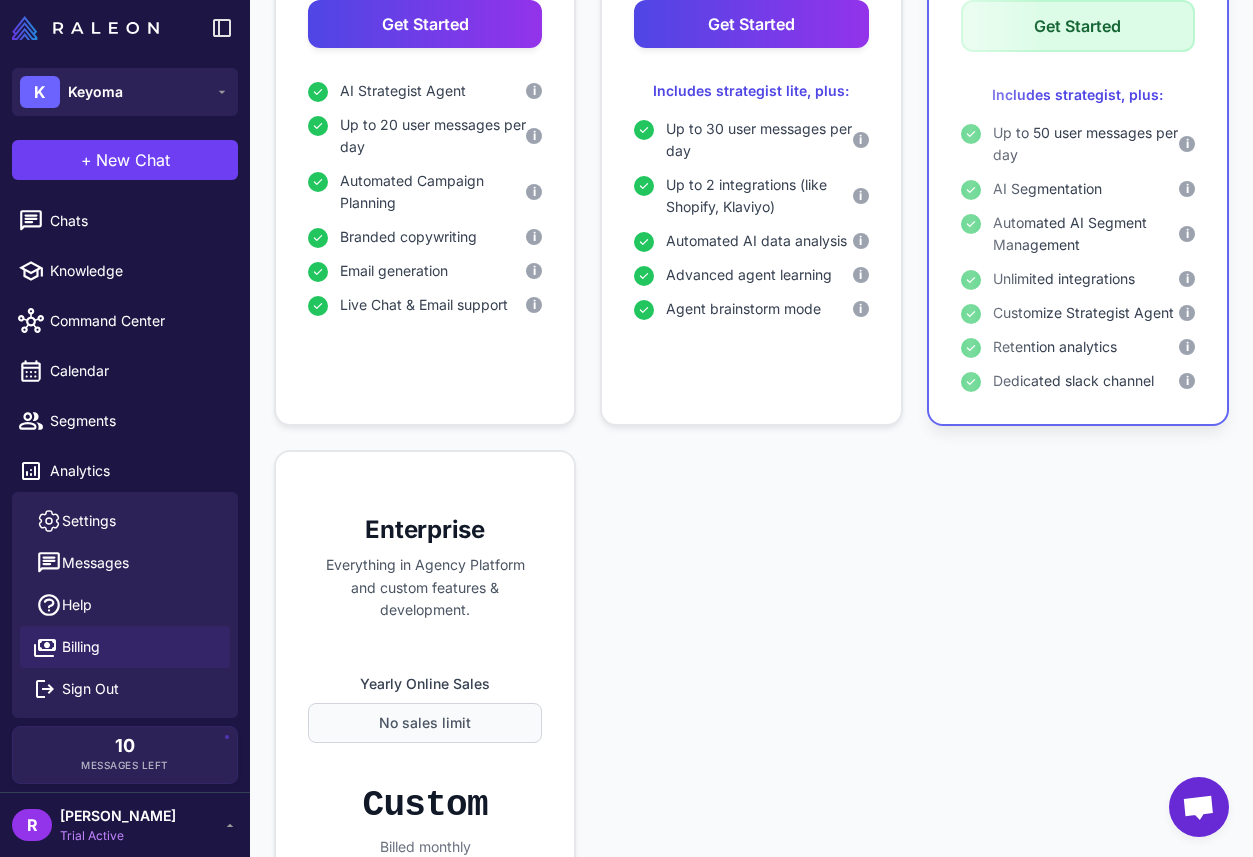 scroll, scrollTop: 0, scrollLeft: 0, axis: both 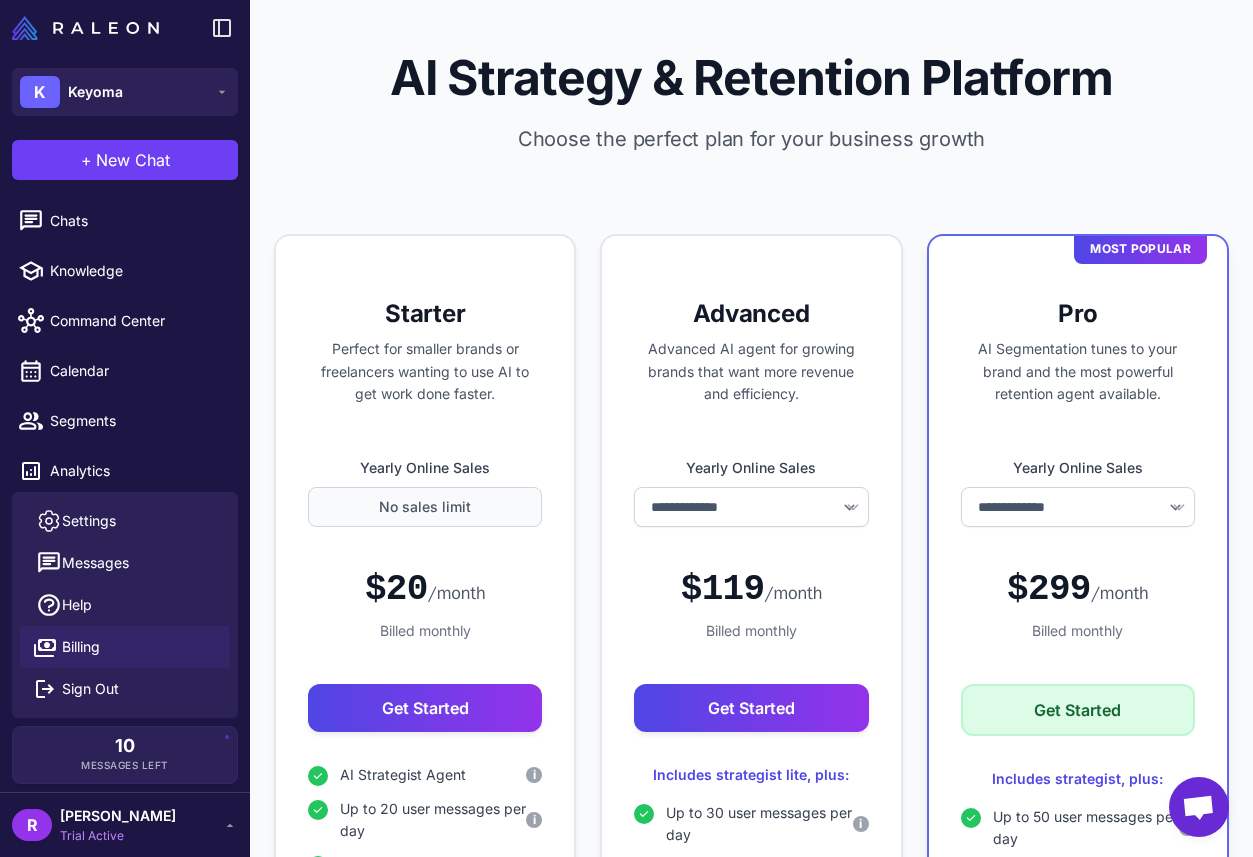 click on "[PERSON_NAME]" at bounding box center (118, 816) 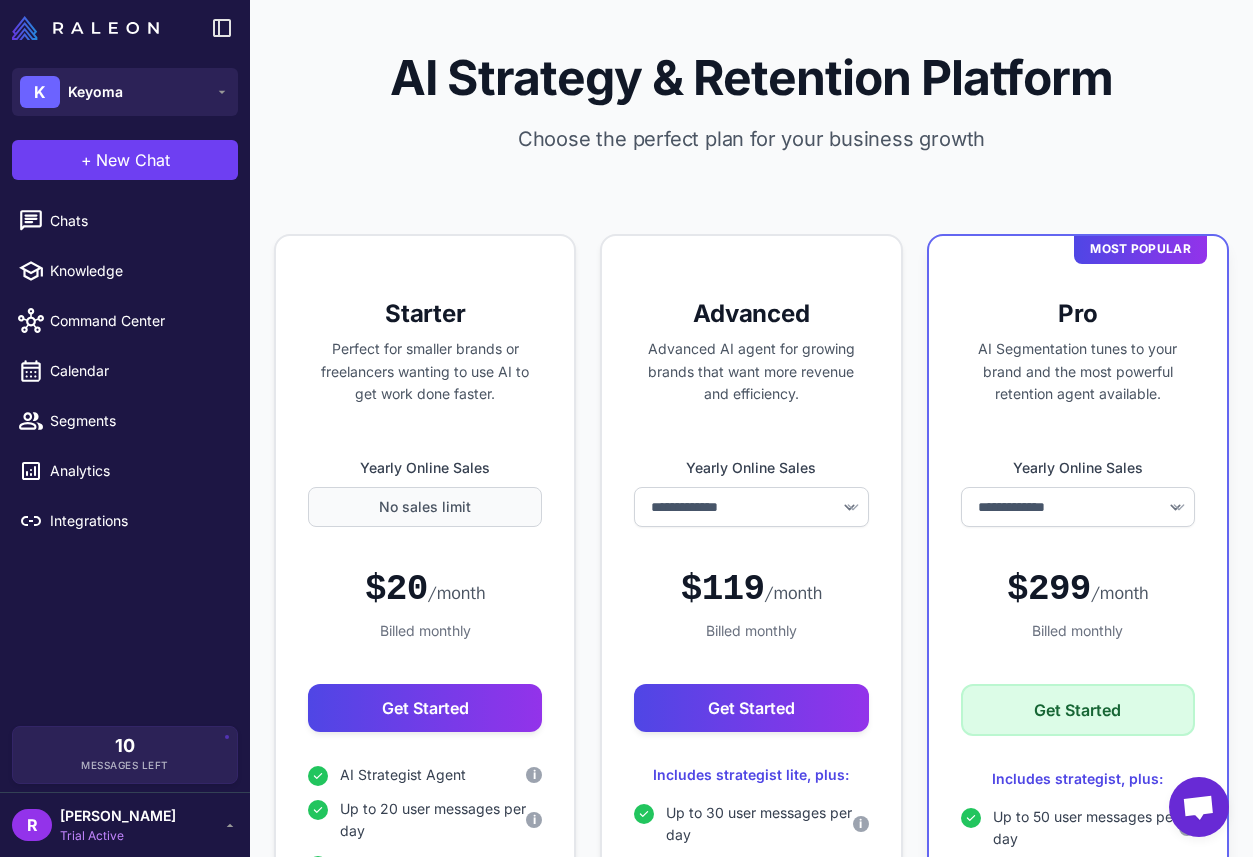 click on "[PERSON_NAME]" at bounding box center [118, 816] 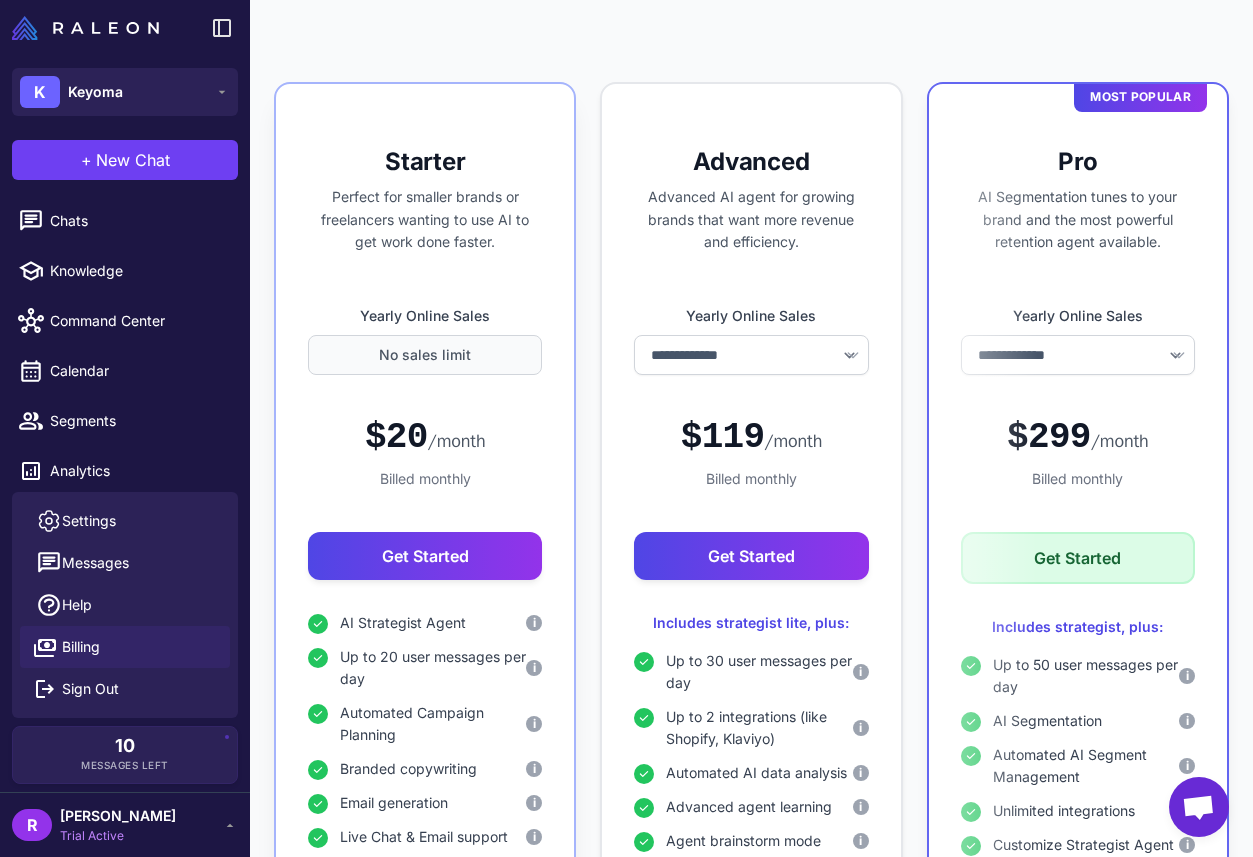 scroll, scrollTop: 141, scrollLeft: 0, axis: vertical 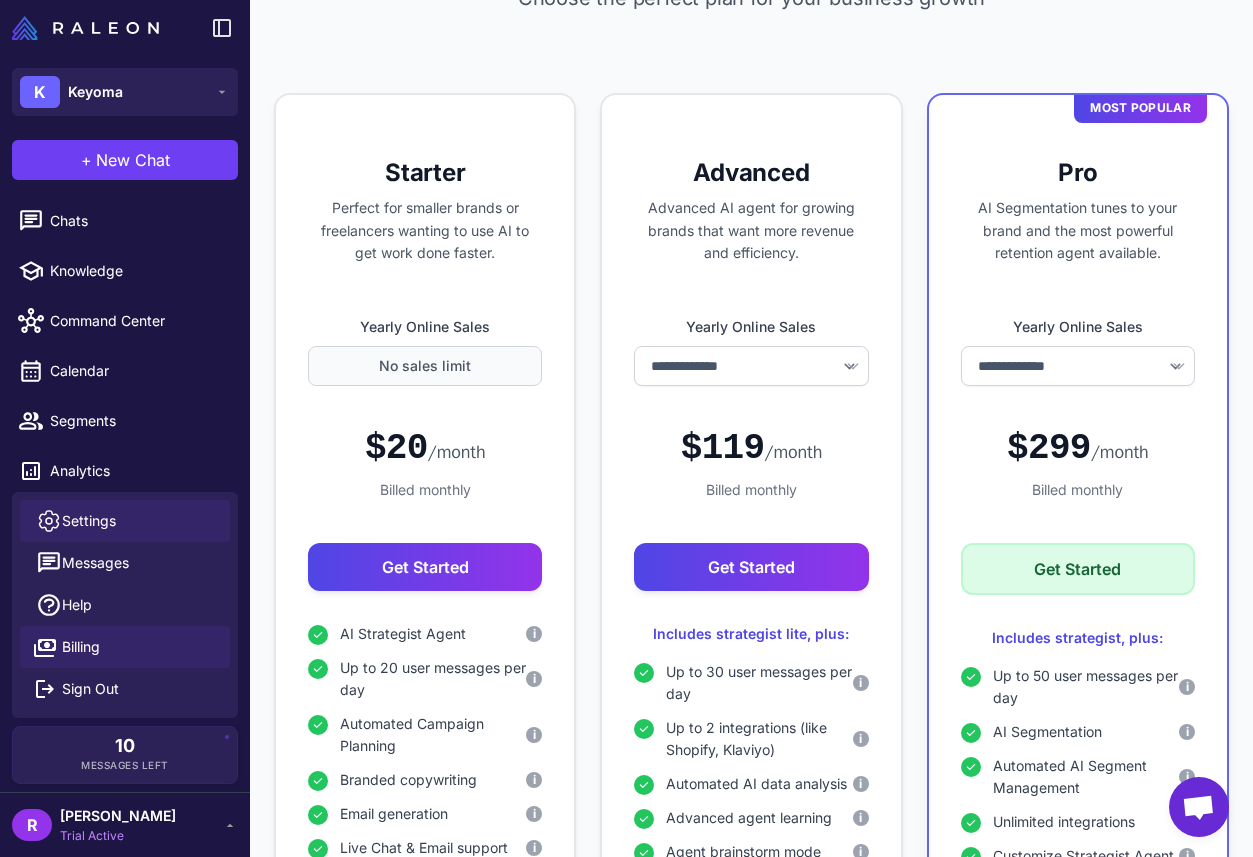 click on "Settings" 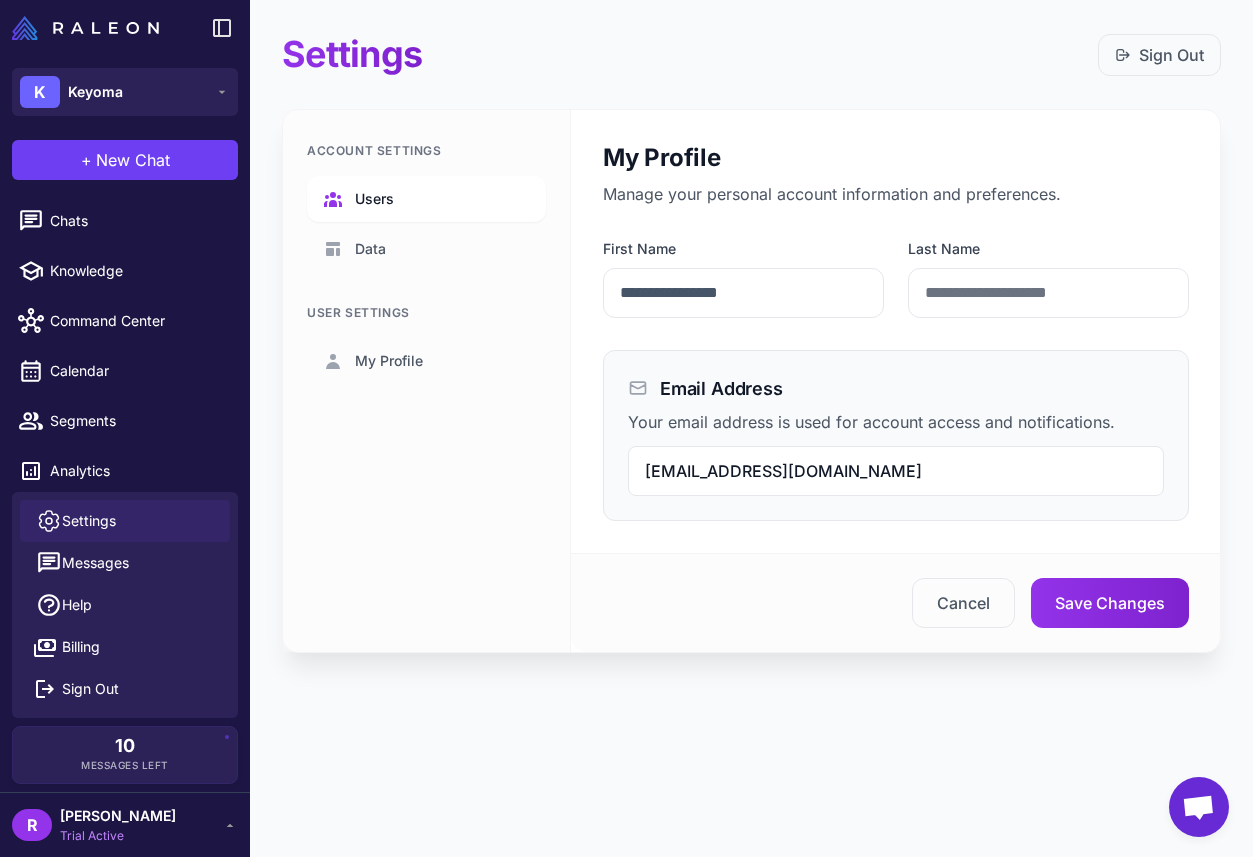click on "Users" at bounding box center [374, 199] 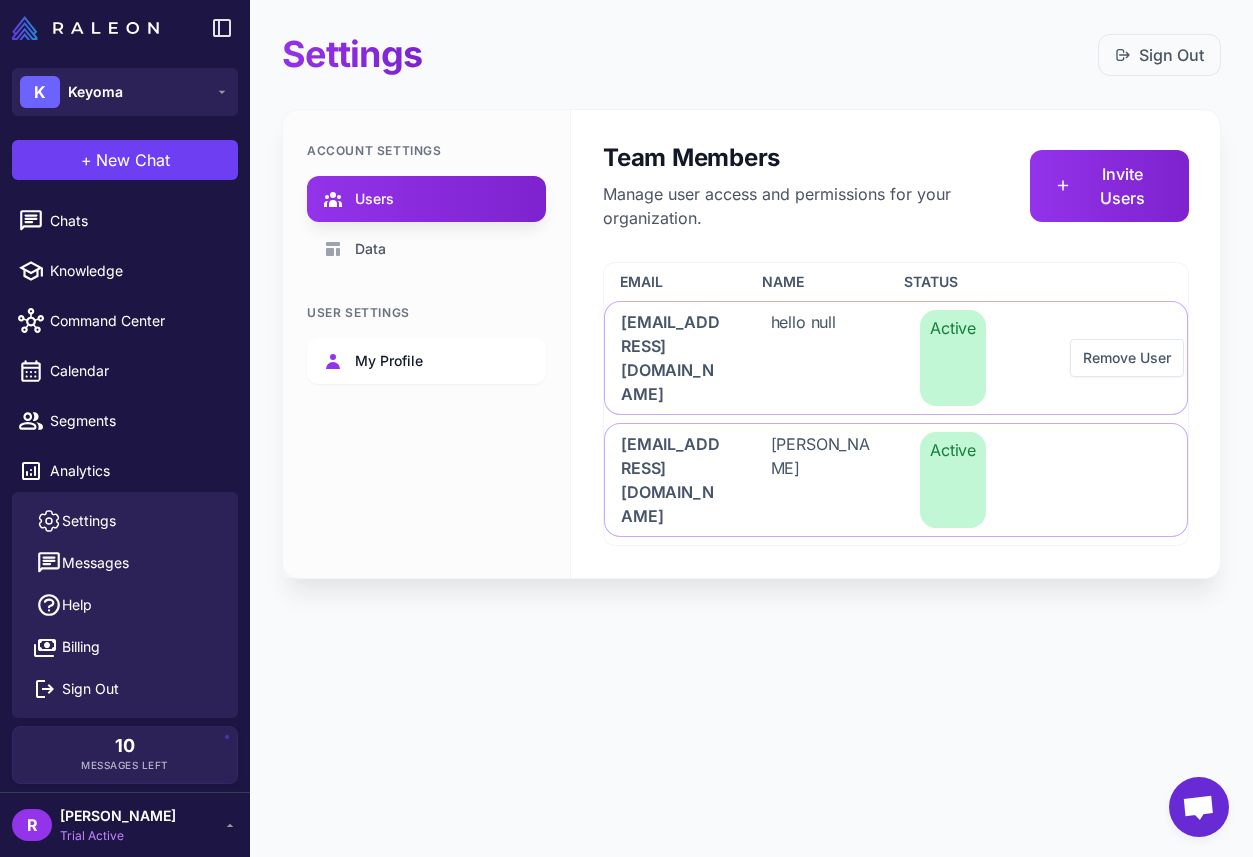click on "My Profile" at bounding box center (389, 361) 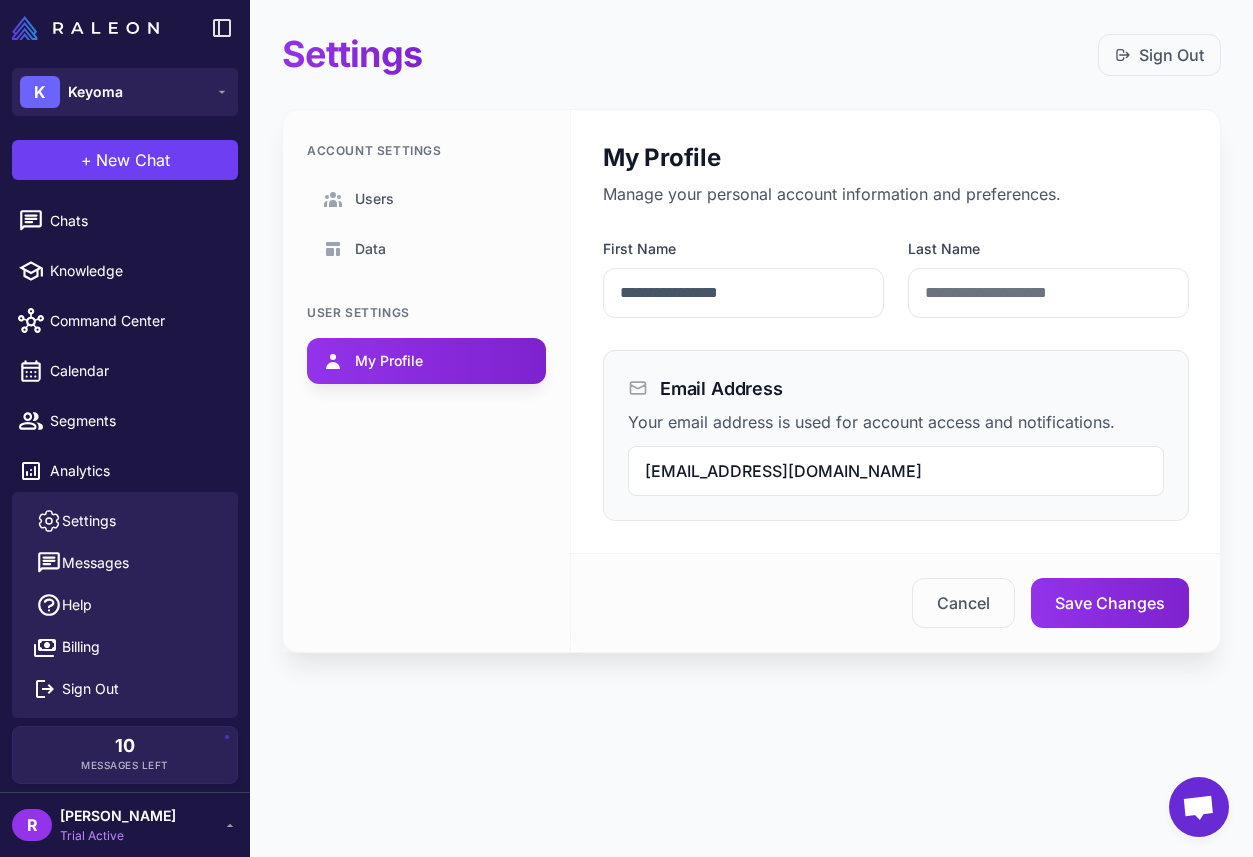 click on "[PERSON_NAME]" at bounding box center (118, 816) 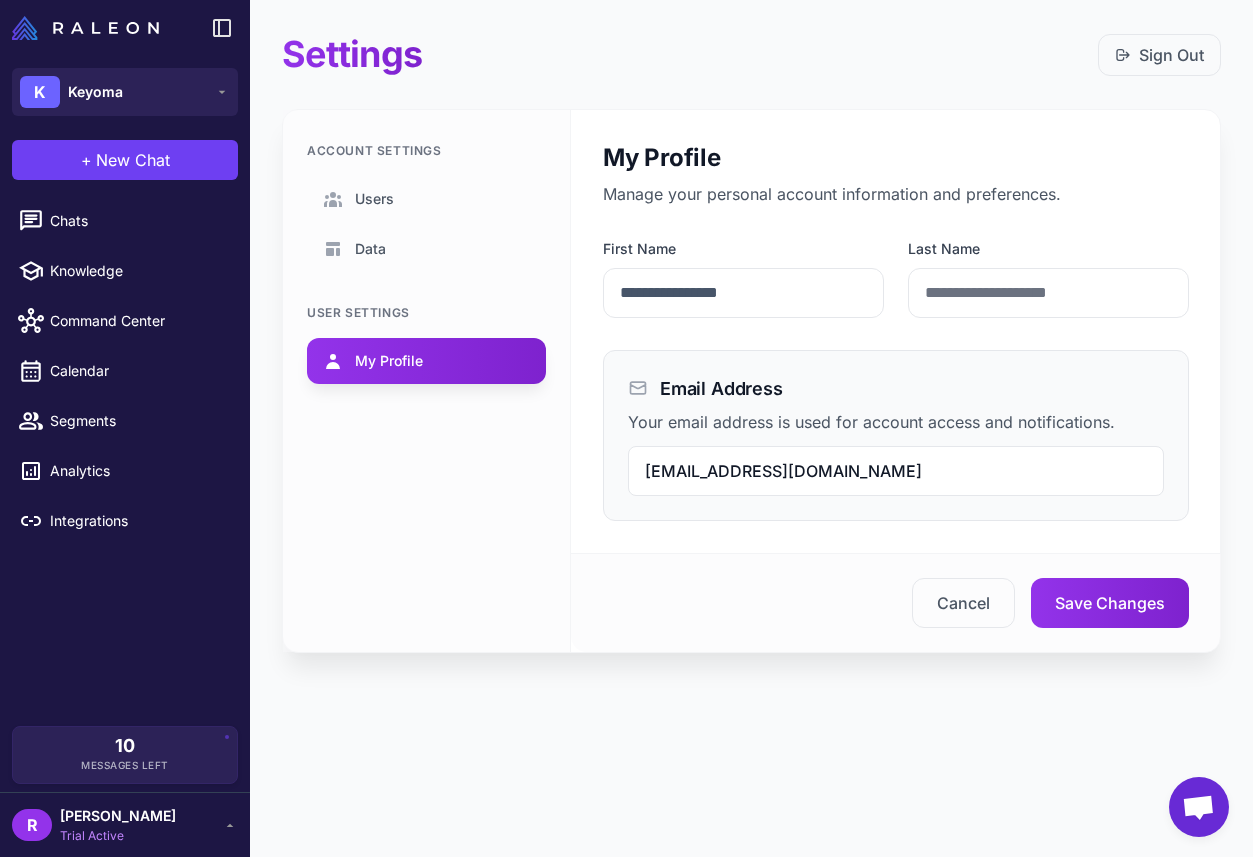 click on "[PERSON_NAME]" at bounding box center [118, 816] 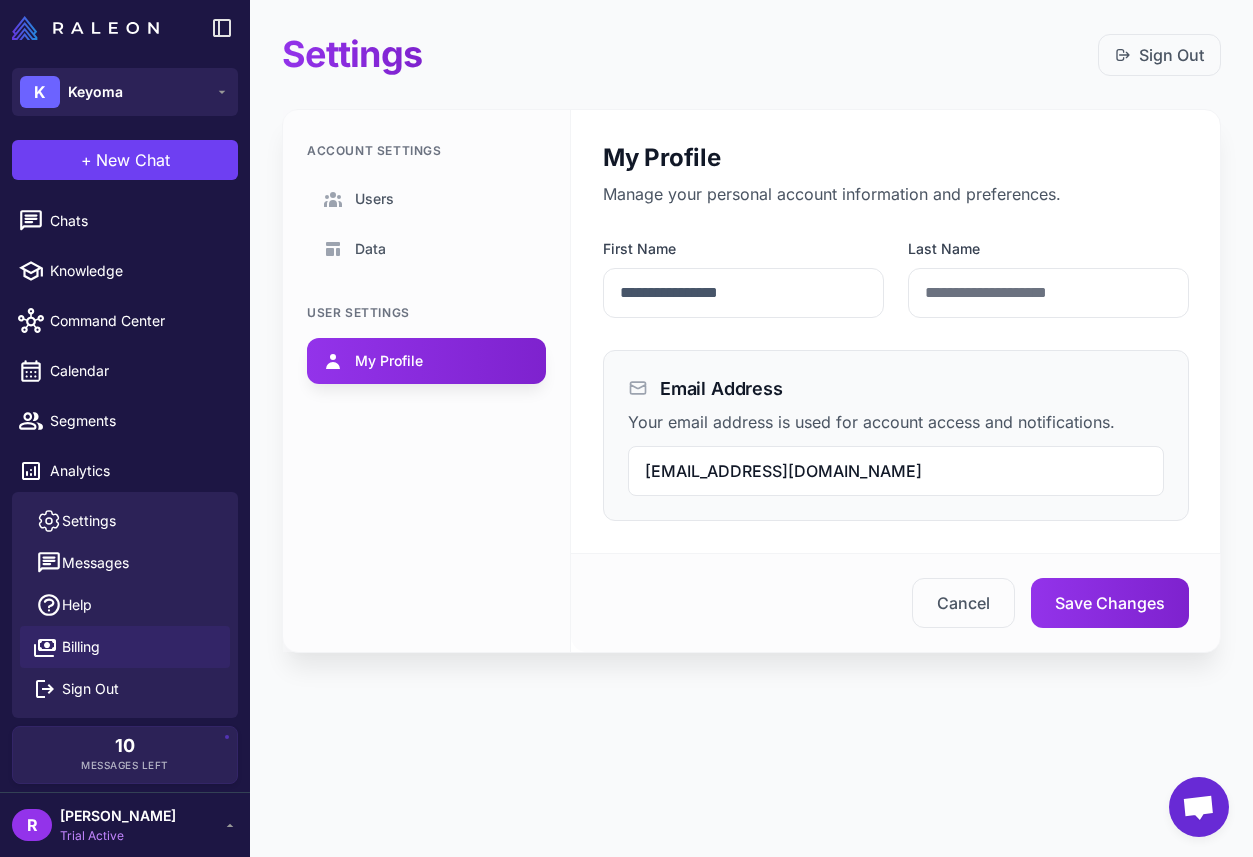 click on "Billing" 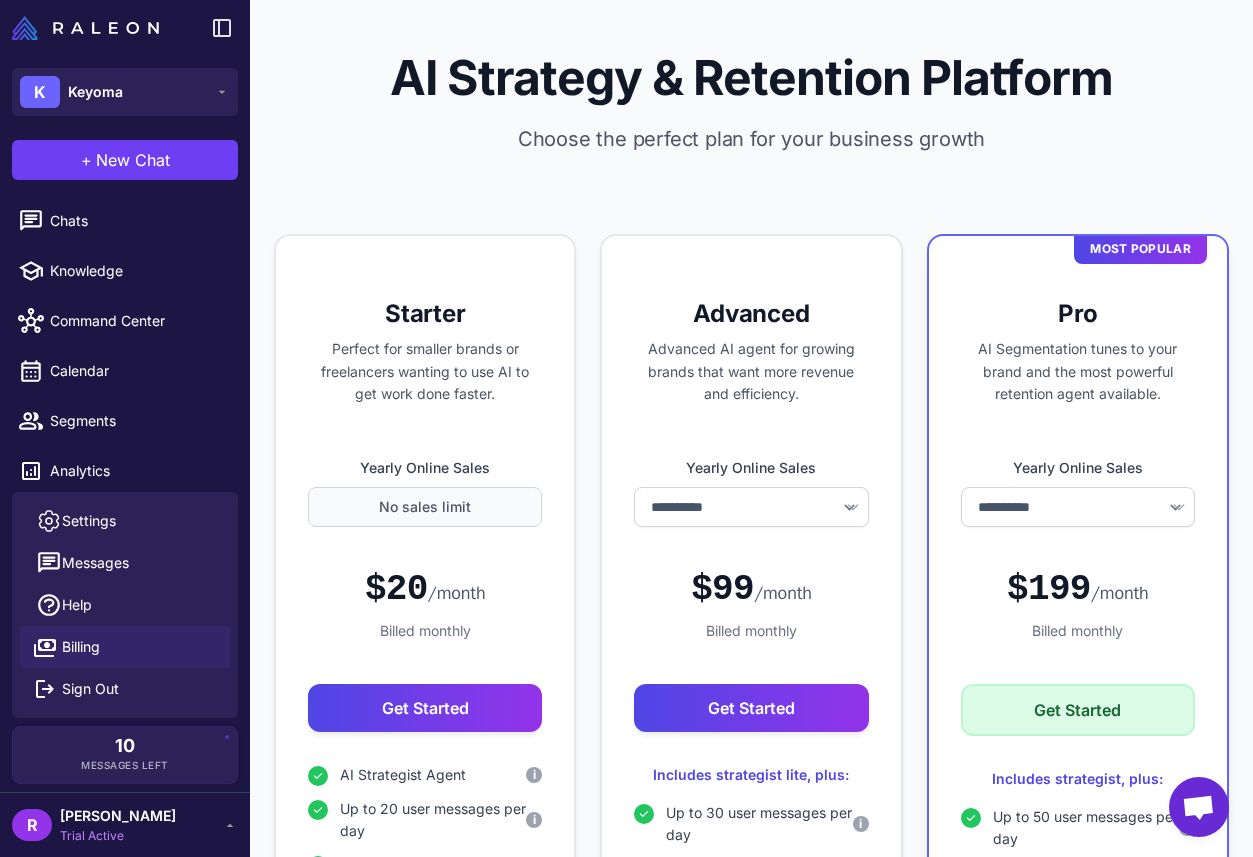 select on "******" 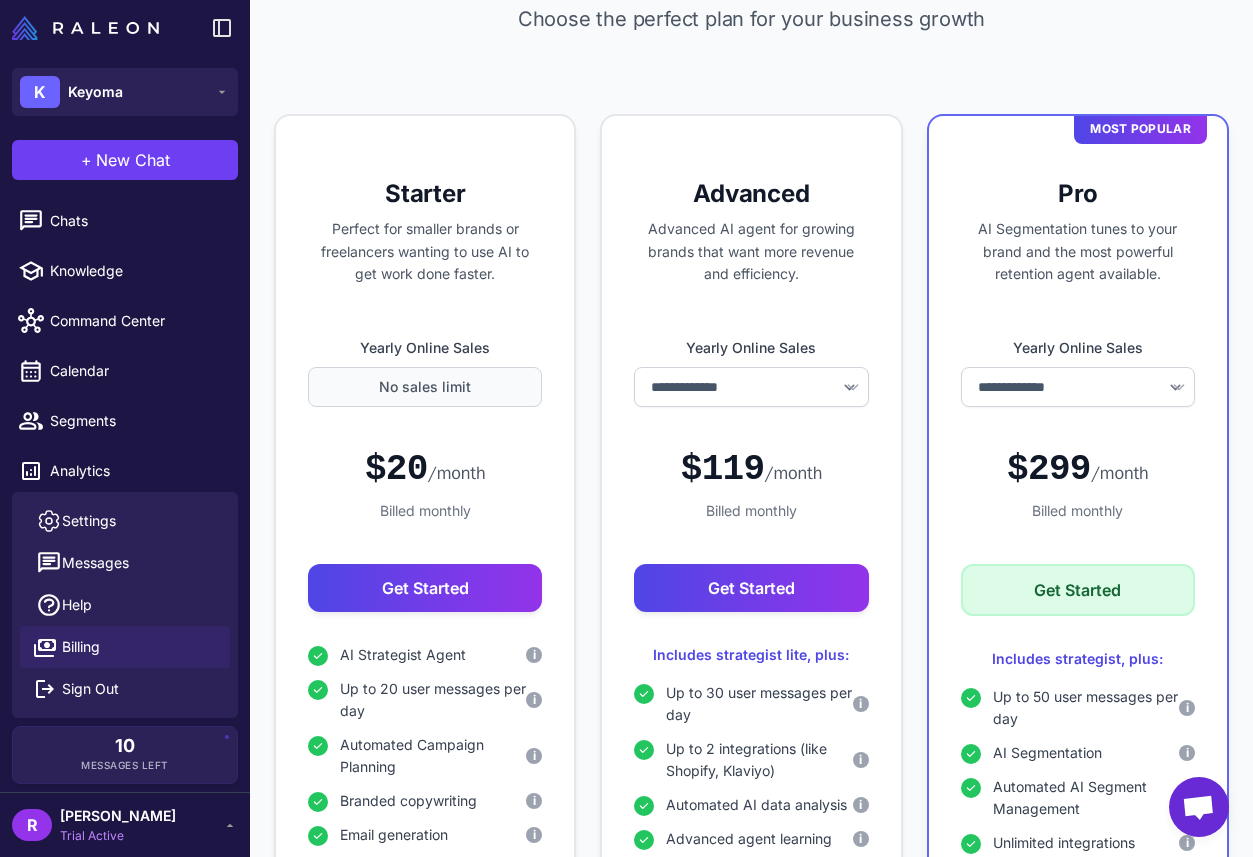 scroll, scrollTop: 0, scrollLeft: 0, axis: both 